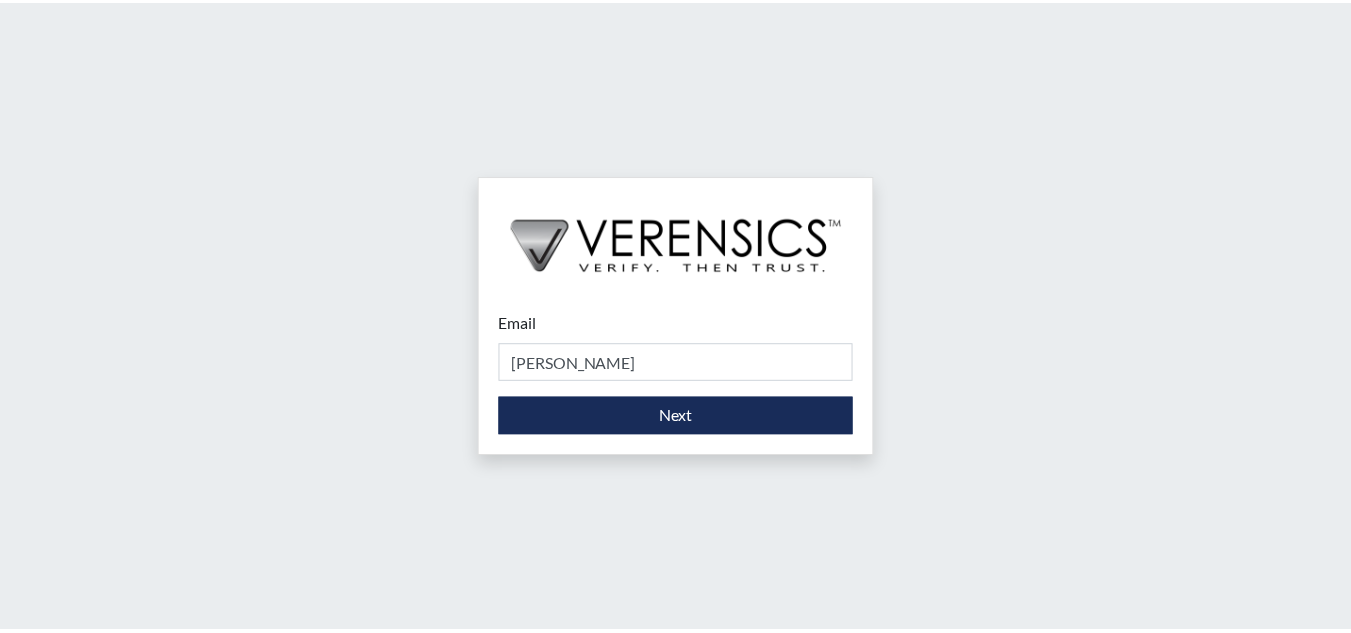 scroll, scrollTop: 0, scrollLeft: 0, axis: both 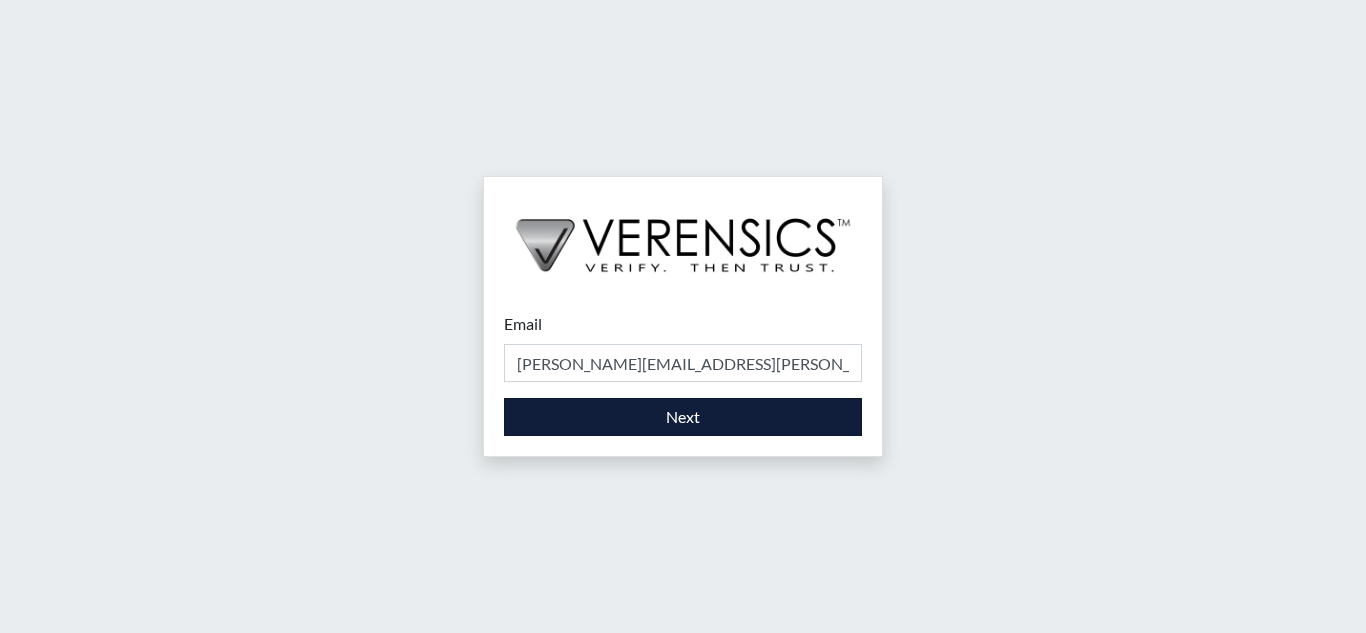 type on "[PERSON_NAME][EMAIL_ADDRESS][PERSON_NAME][DOMAIN_NAME]" 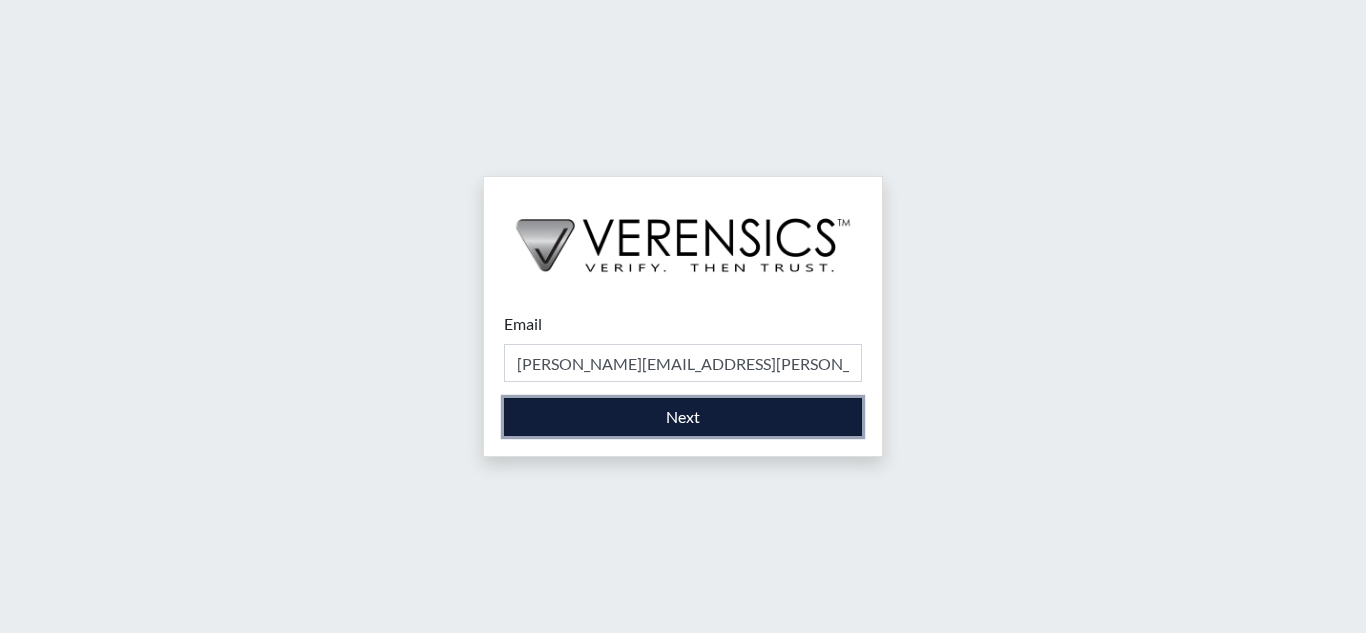 click on "Next" at bounding box center (683, 417) 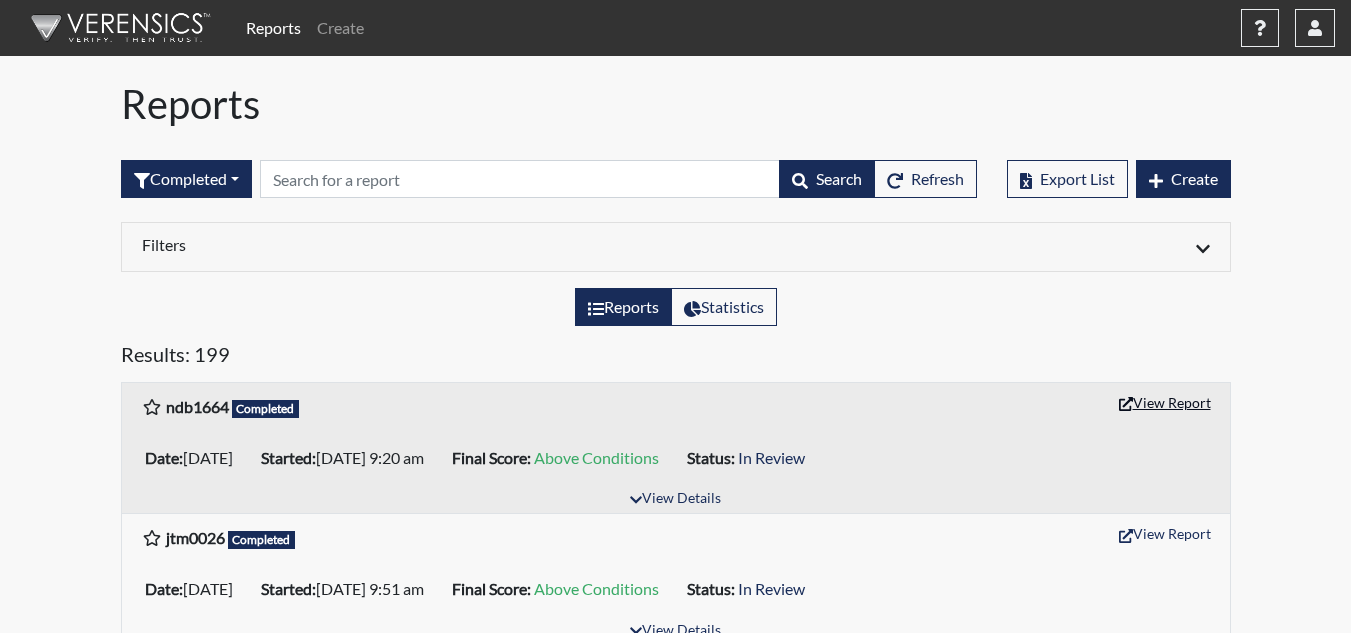 click on "View Report" at bounding box center (1165, 402) 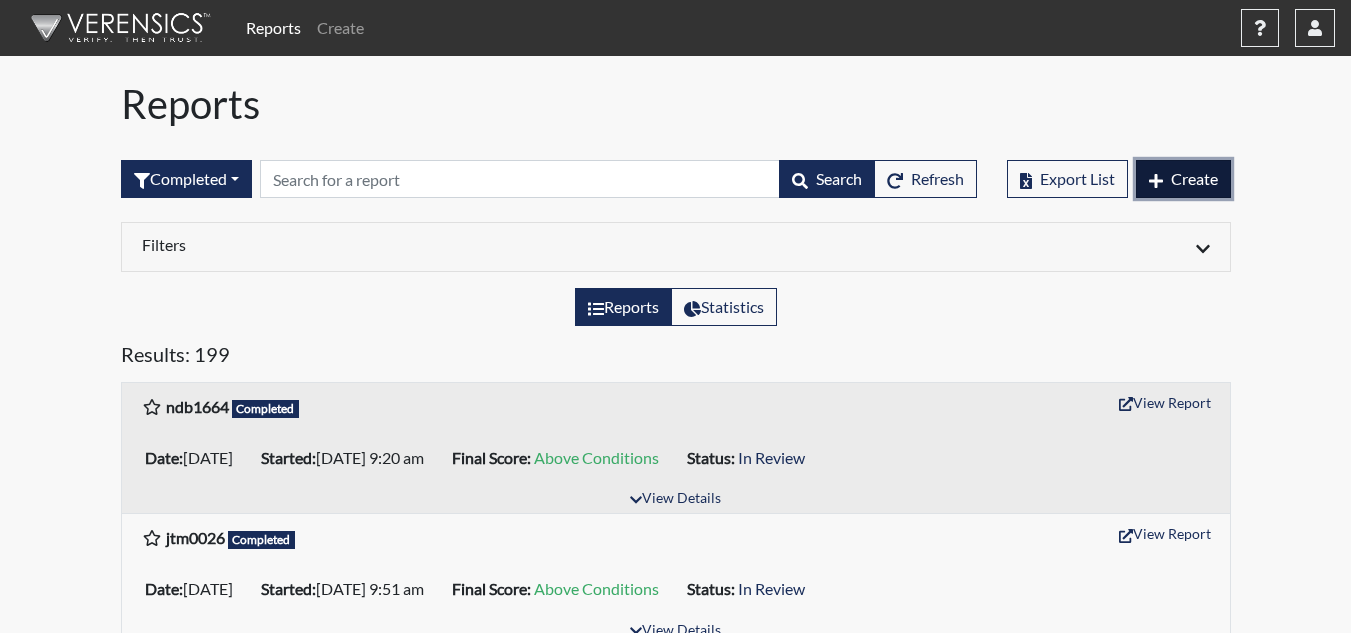 click on "Create" at bounding box center [1194, 178] 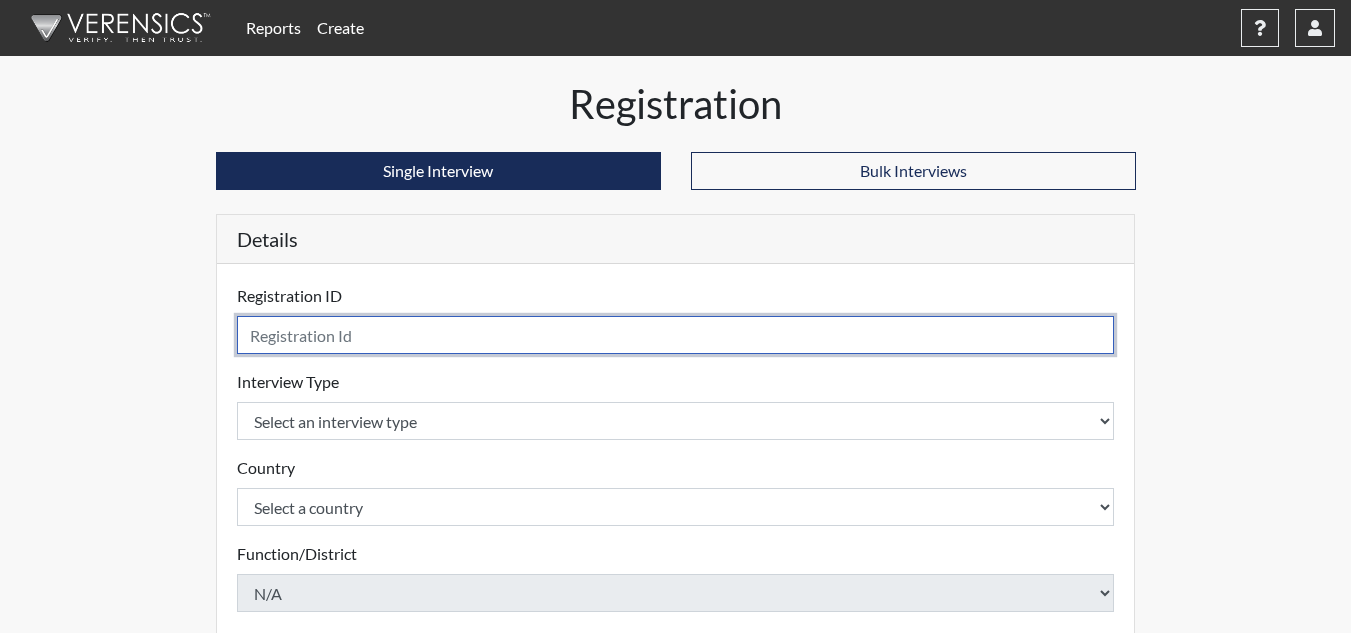 click at bounding box center [676, 335] 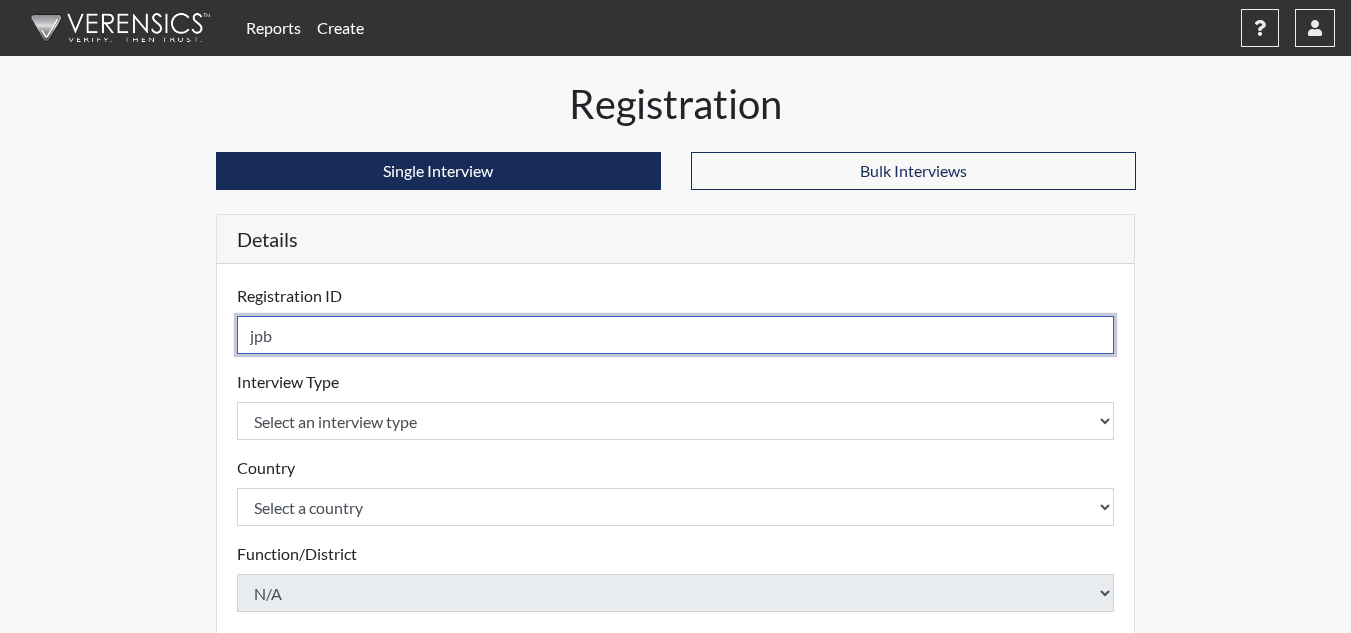 type on "jpb" 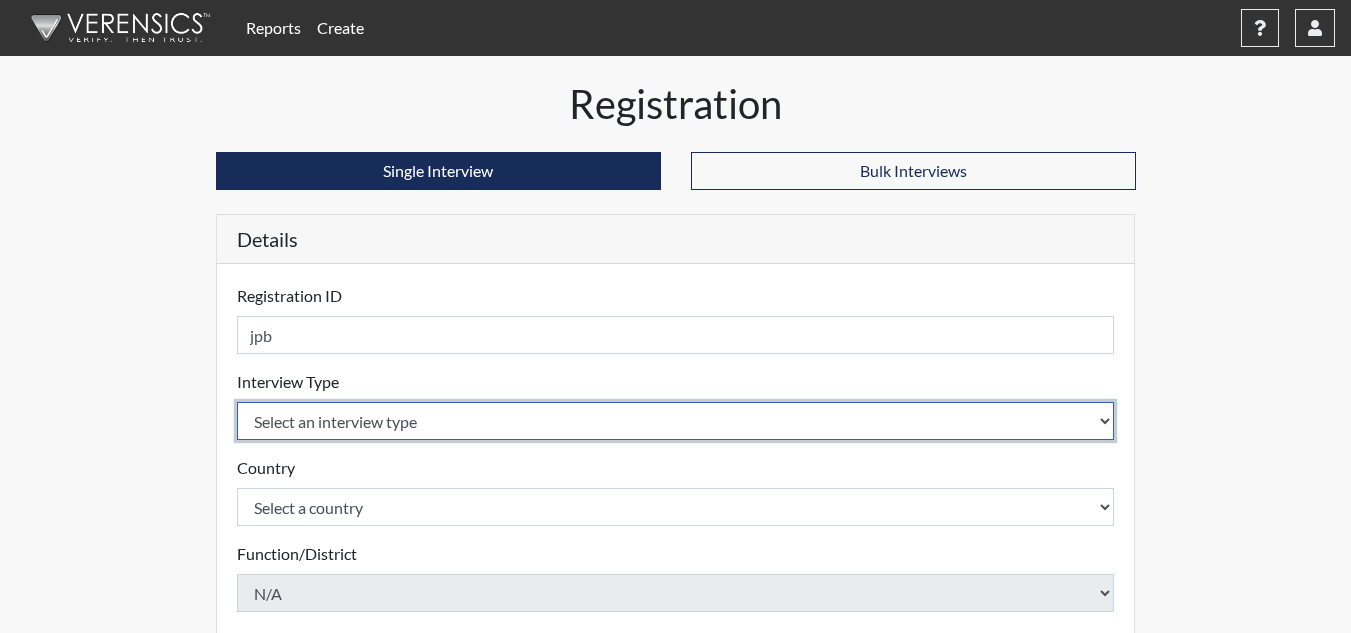 click on "Select an interview type  Corrections Pre-Employment" at bounding box center (676, 421) 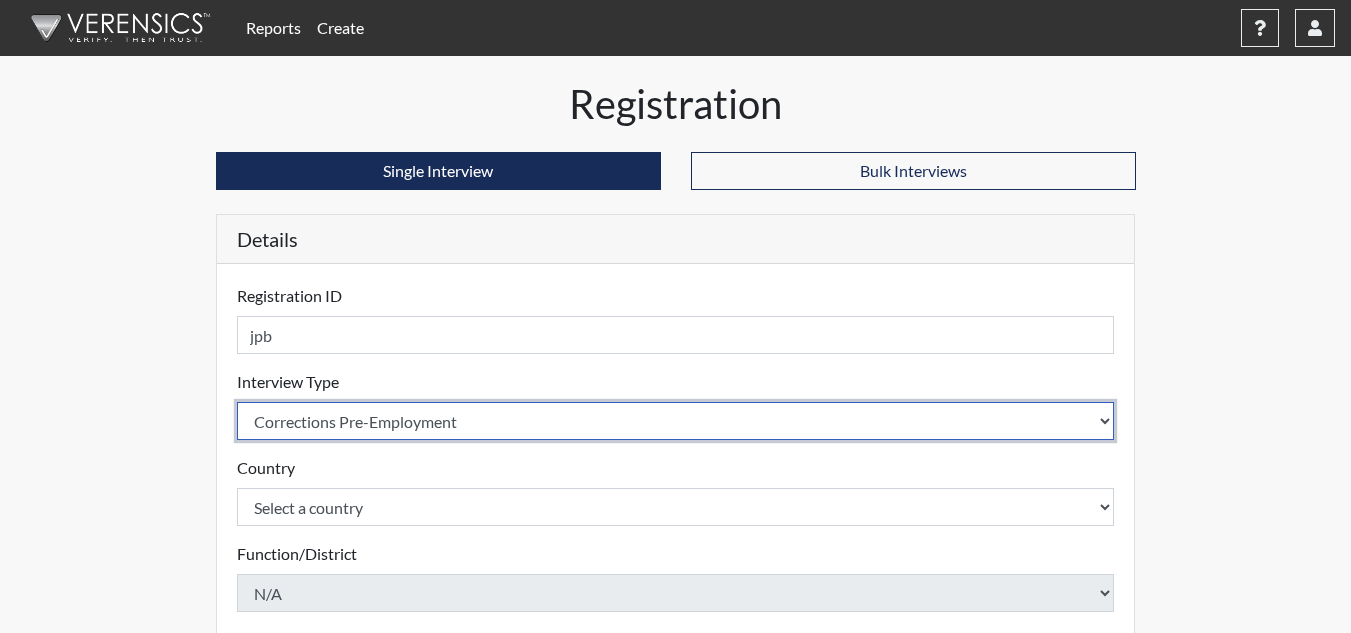 click on "Select an interview type  Corrections Pre-Employment" at bounding box center (676, 421) 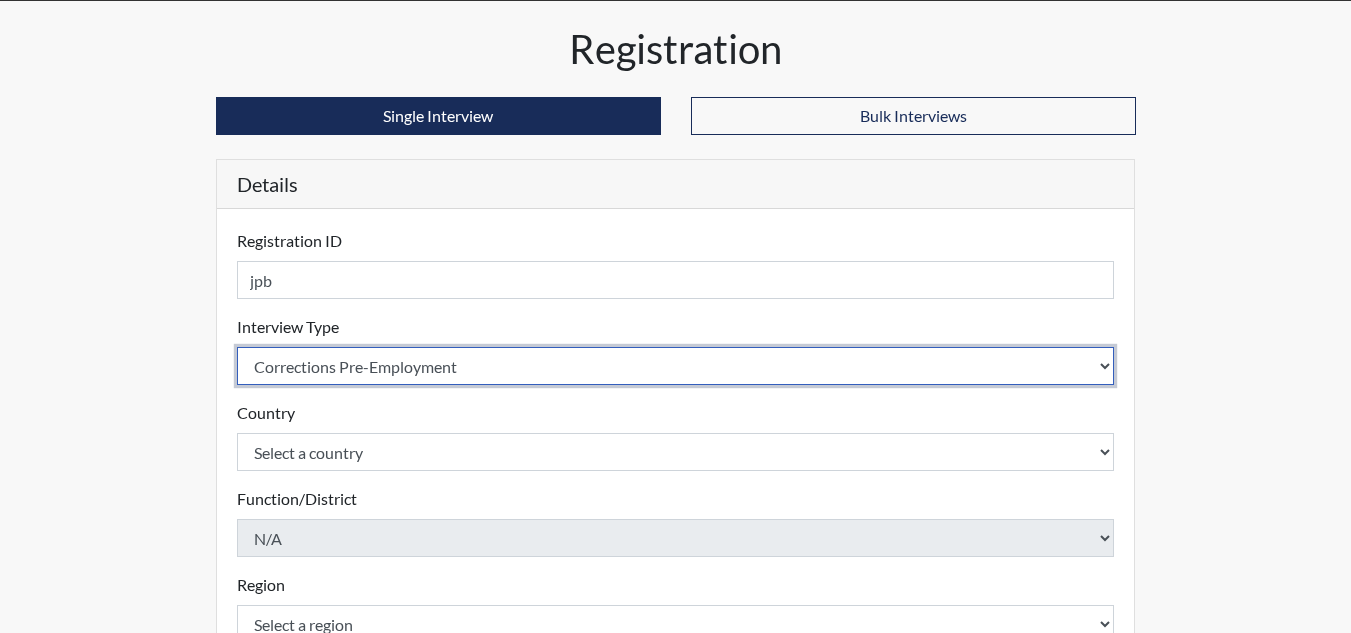 scroll, scrollTop: 100, scrollLeft: 0, axis: vertical 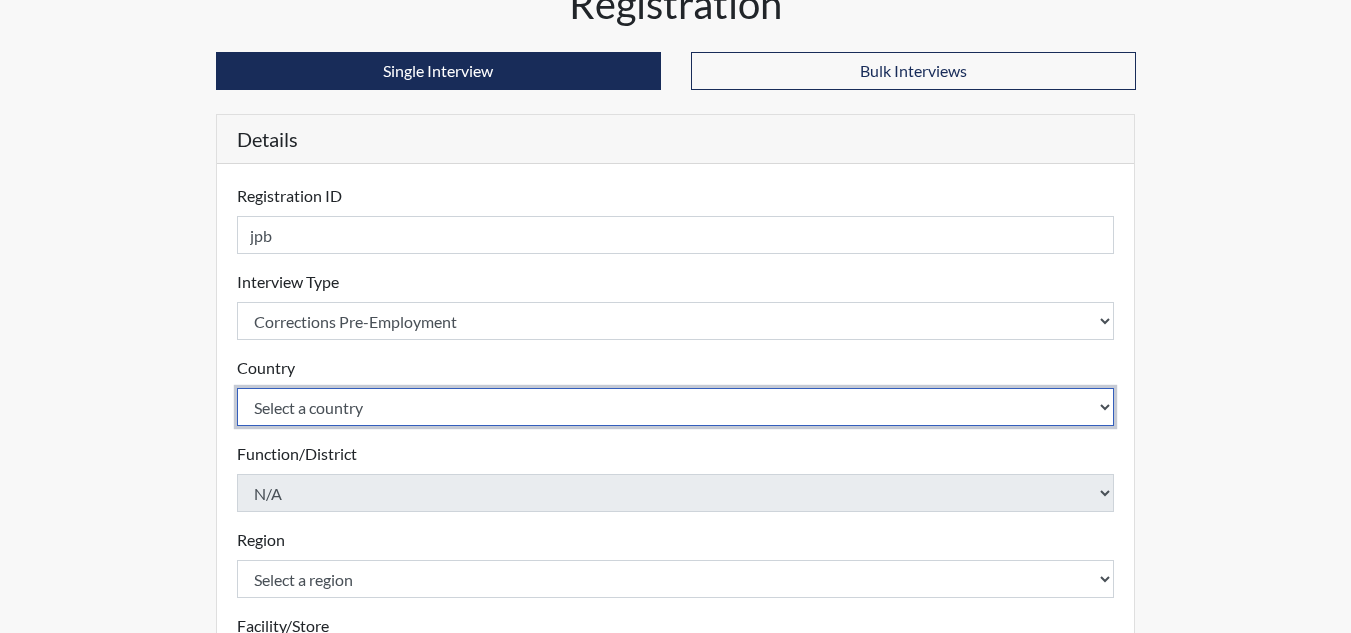 click on "Select a country  United States   Mexico" at bounding box center [676, 407] 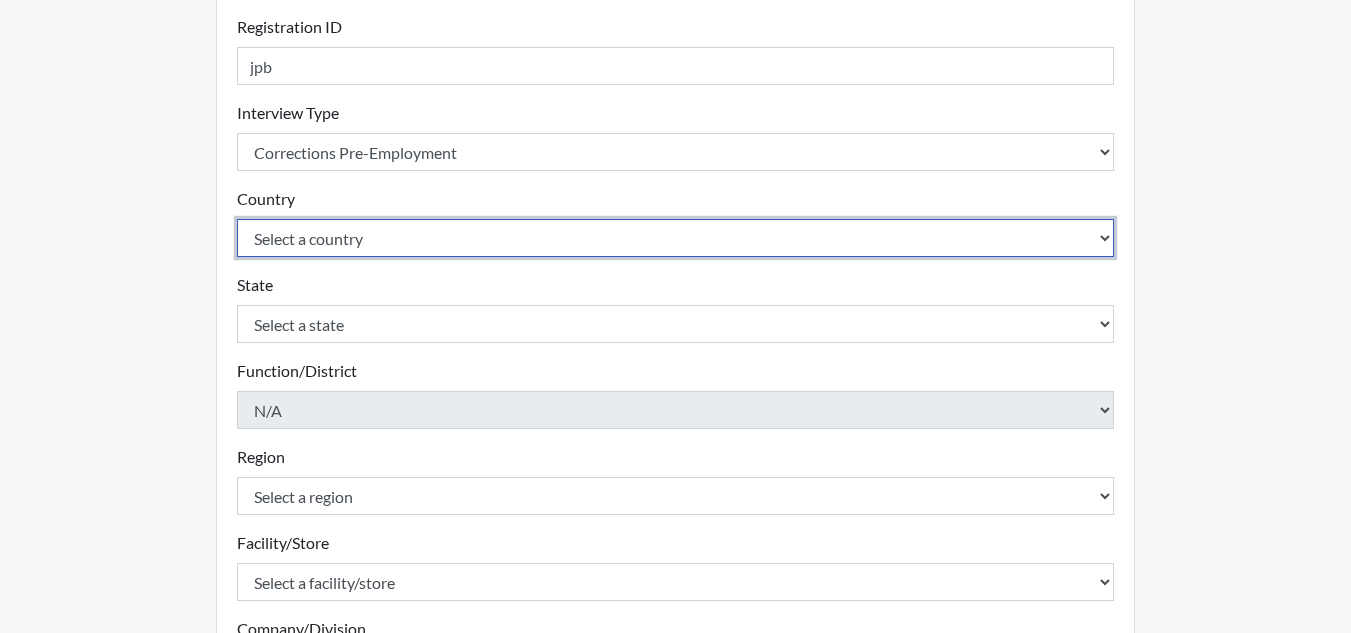scroll, scrollTop: 300, scrollLeft: 0, axis: vertical 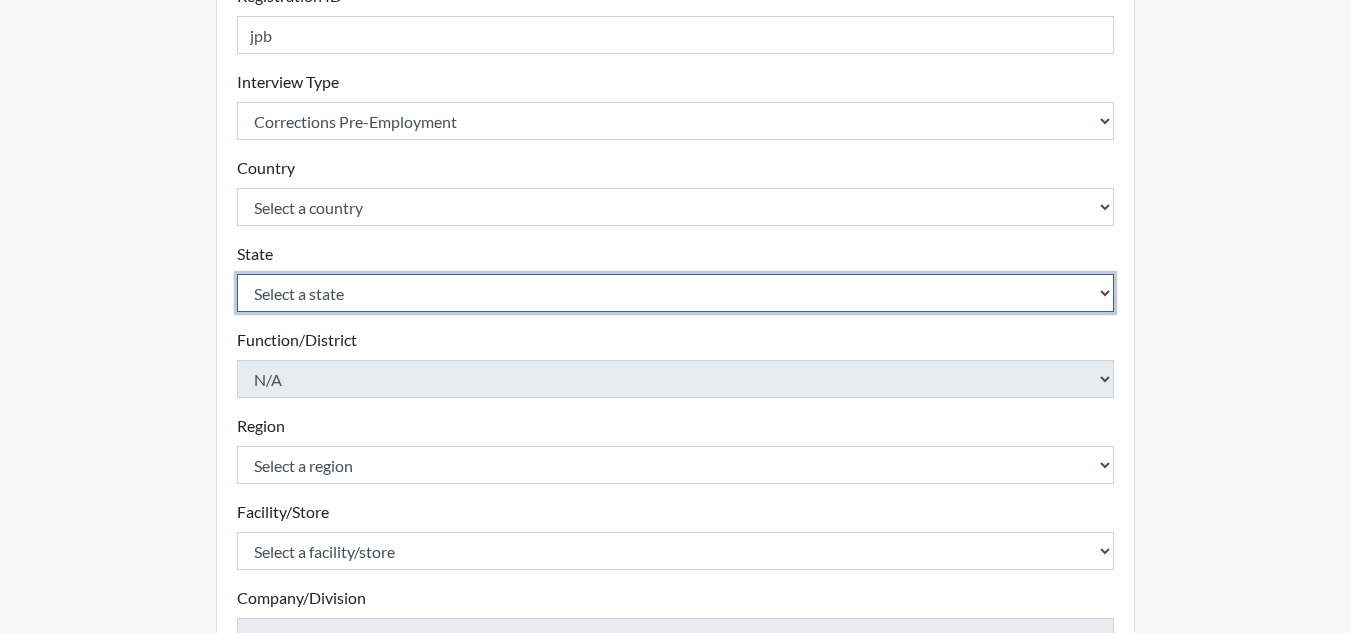click on "Select a state  Alabama   Alaska   Arizona   Arkansas   California   Colorado   Connecticut   Delaware   Florida   Georgia   Hawaii   Idaho   Illinois   Indiana   Iowa   Kansas   Kentucky   Louisiana   Maine   Maryland   Massachusetts   Michigan   Minnesota   Mississippi   Missouri   Montana   Nebraska   Nevada   New Hampshire   New Jersey   New Mexico   New York   North Carolina   North Dakota   Ohio   Oklahoma   Oregon   Pennsylvania   Rhode Island   South Carolina   South Dakota   Tennessee   Texas   Utah   Vermont   Virginia   Washington   West Virginia   Wisconsin   Wyoming" at bounding box center (676, 293) 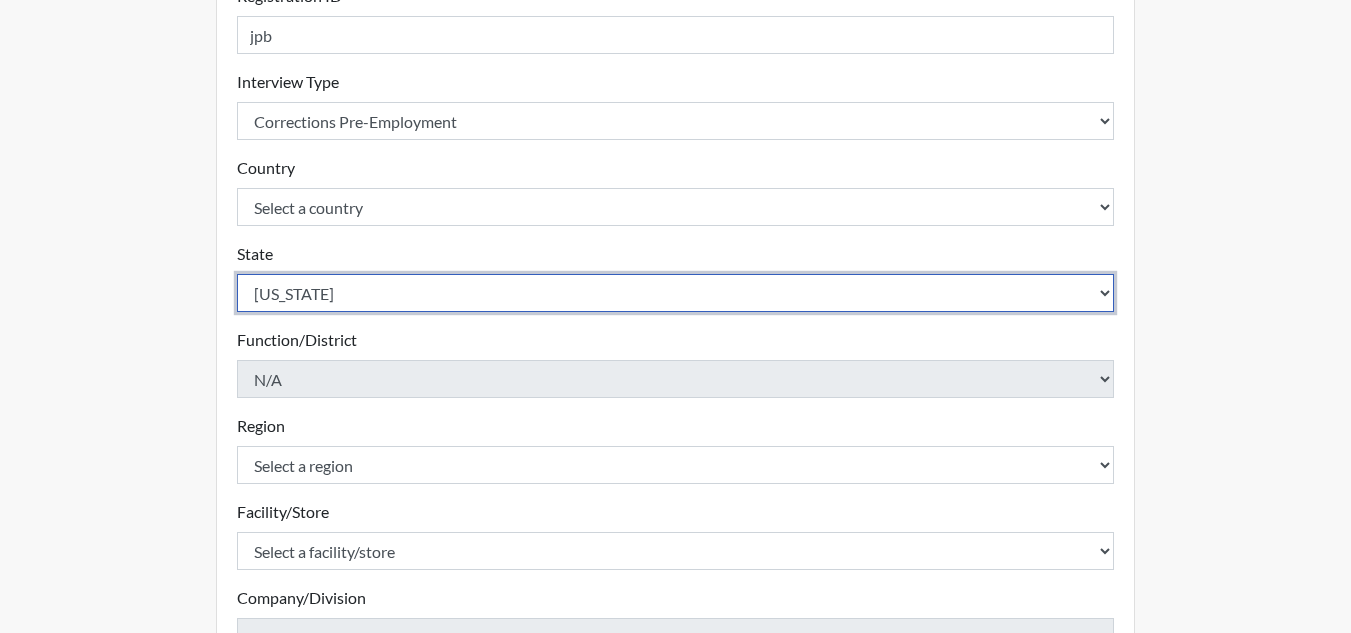 click on "Select a state  Alabama   Alaska   Arizona   Arkansas   California   Colorado   Connecticut   Delaware   Florida   Georgia   Hawaii   Idaho   Illinois   Indiana   Iowa   Kansas   Kentucky   Louisiana   Maine   Maryland   Massachusetts   Michigan   Minnesota   Mississippi   Missouri   Montana   Nebraska   Nevada   New Hampshire   New Jersey   New Mexico   New York   North Carolina   North Dakota   Ohio   Oklahoma   Oregon   Pennsylvania   Rhode Island   South Carolina   South Dakota   Tennessee   Texas   Utah   Vermont   Virginia   Washington   West Virginia   Wisconsin   Wyoming" at bounding box center (676, 293) 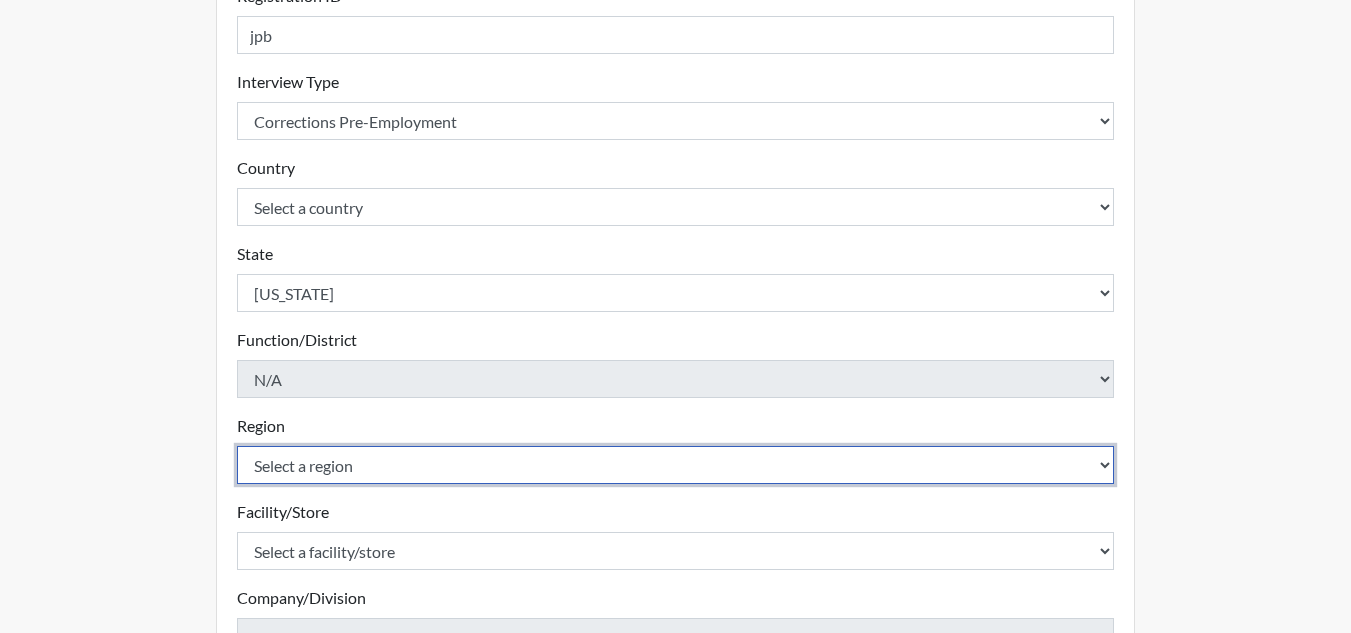 click on "Select a region  North Region" at bounding box center [676, 465] 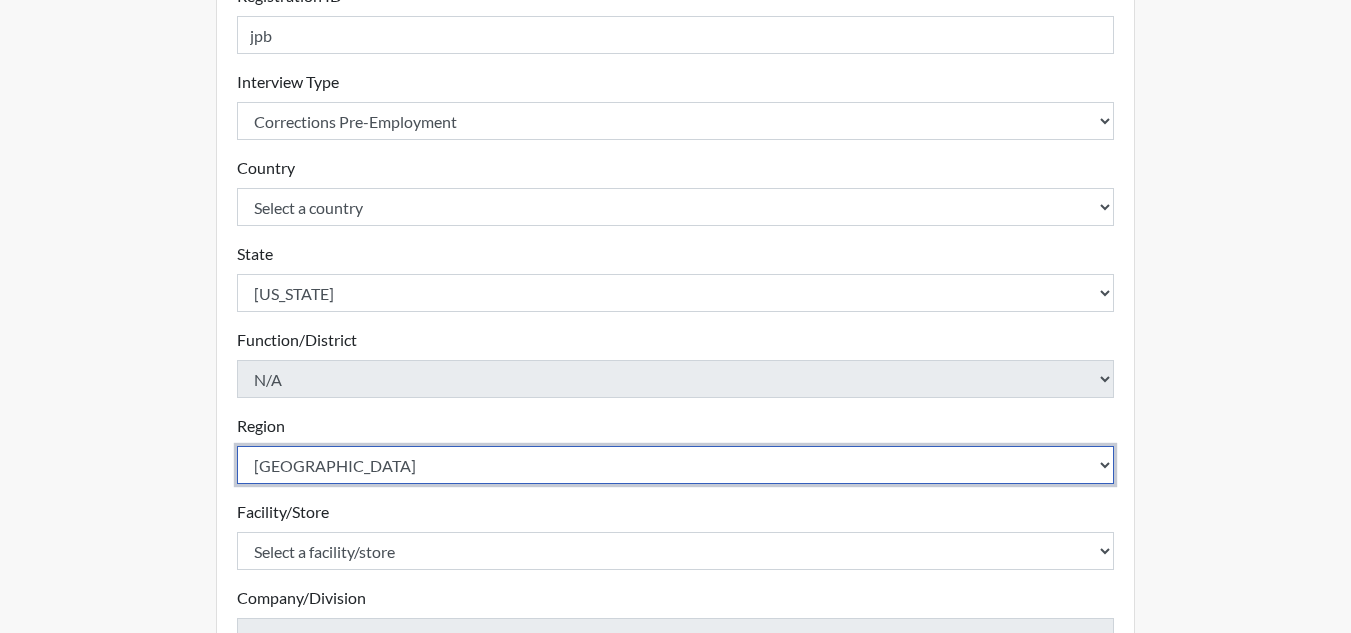 click on "Select a region  North Region" at bounding box center [676, 465] 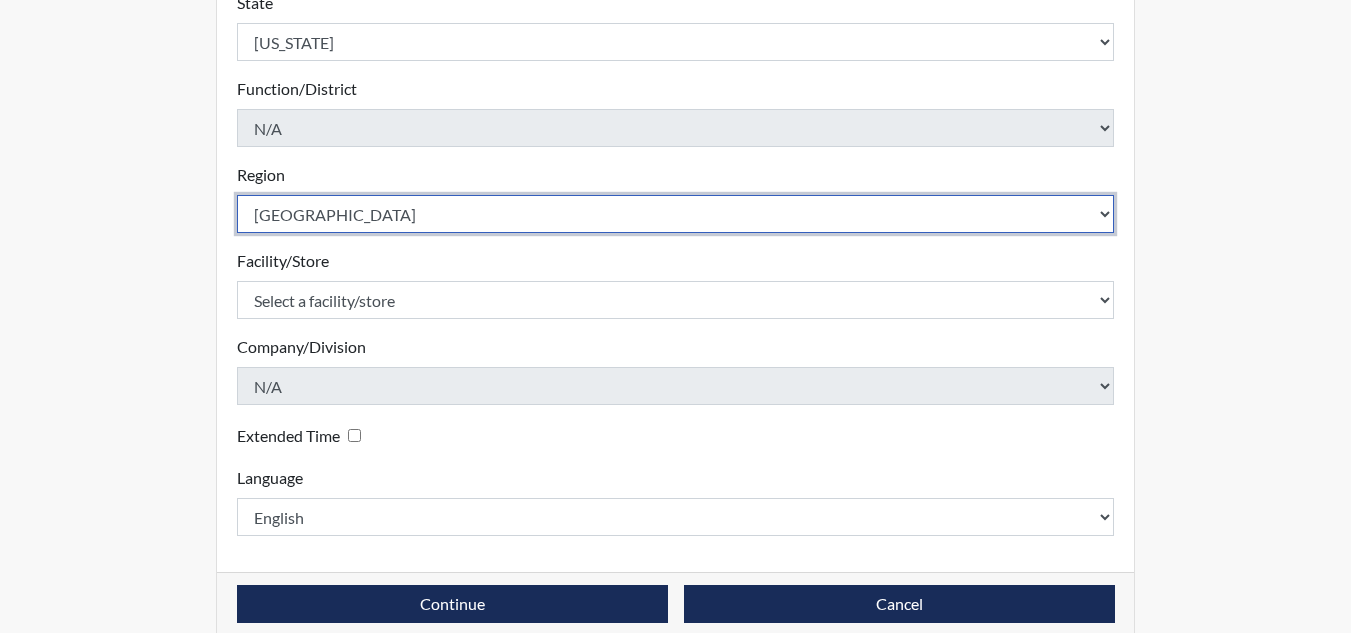scroll, scrollTop: 578, scrollLeft: 0, axis: vertical 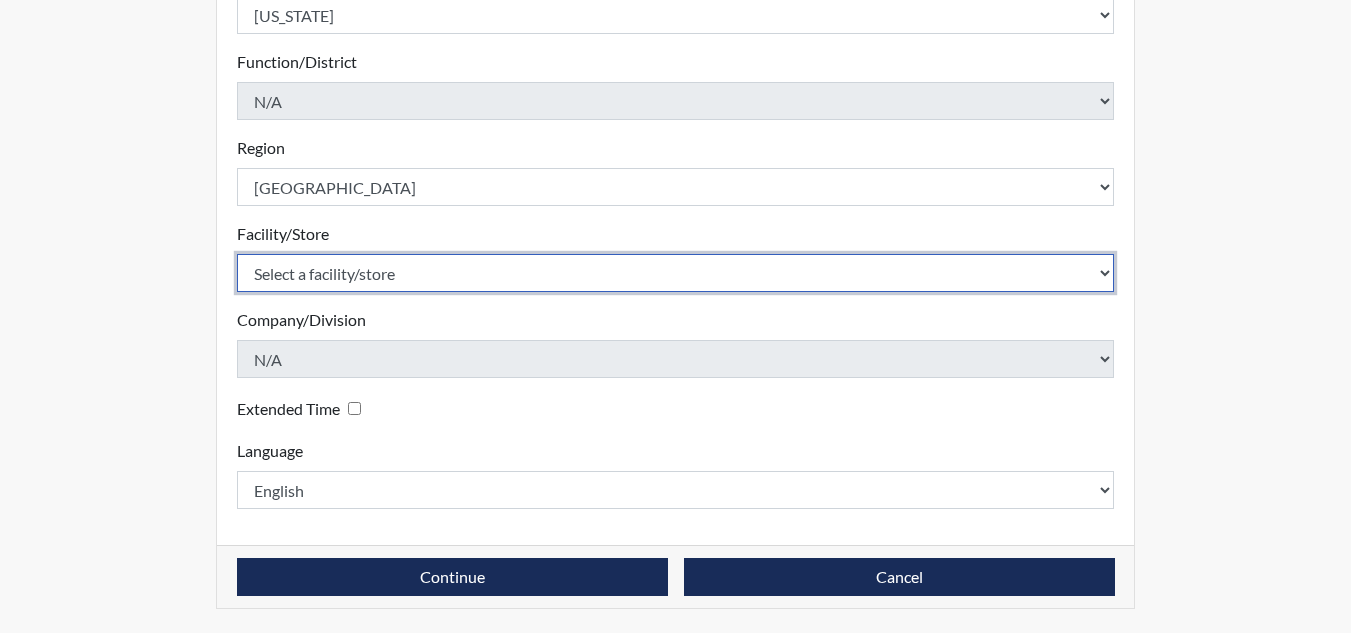 click on "Select a facility/store  Hays SP" at bounding box center [676, 273] 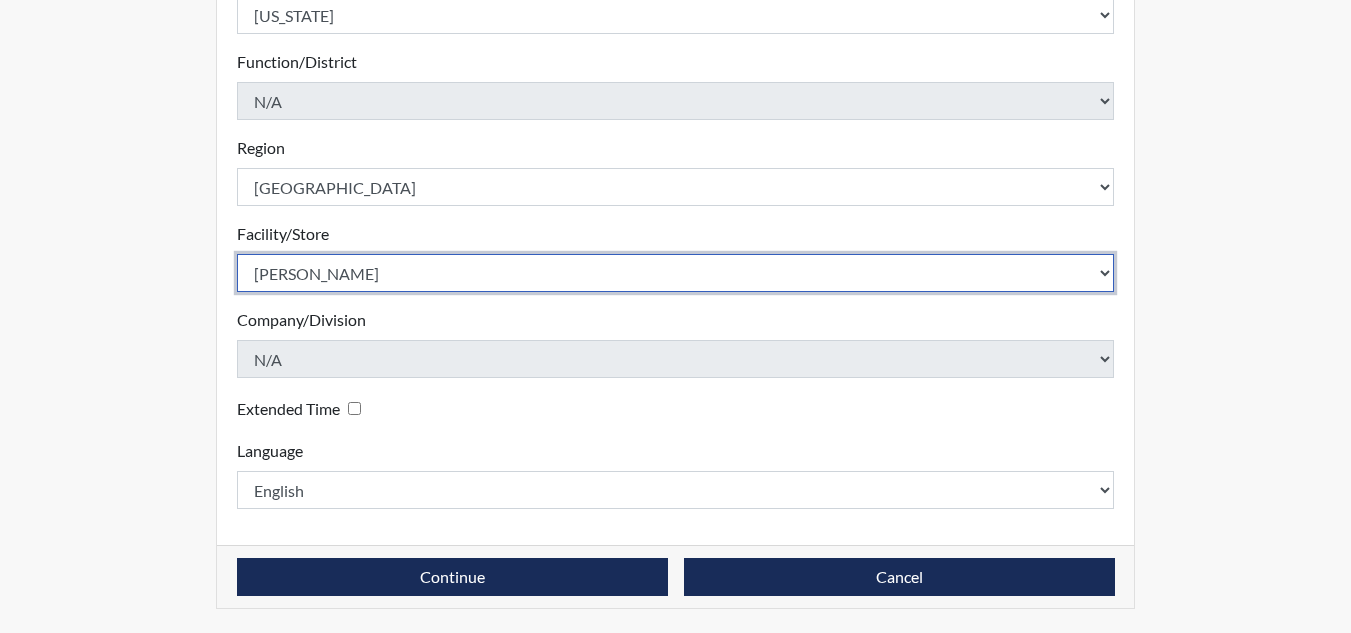 click on "Select a facility/store  Hays SP" at bounding box center (676, 273) 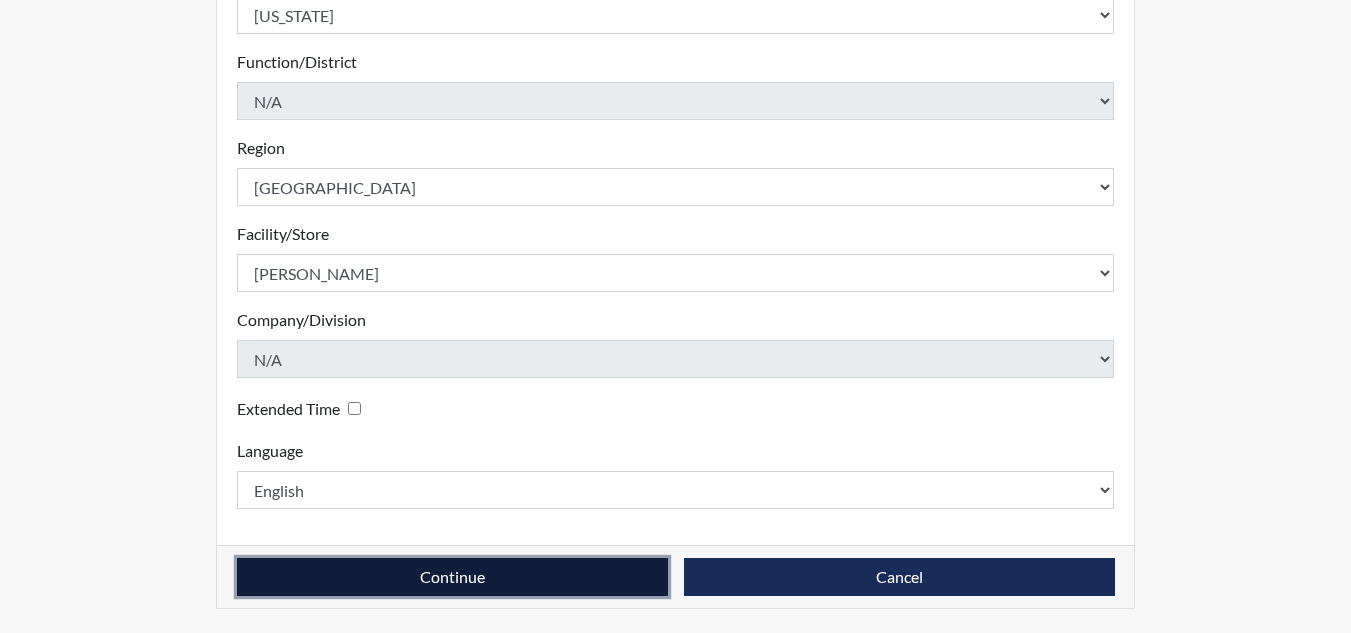 click on "Continue" at bounding box center (452, 577) 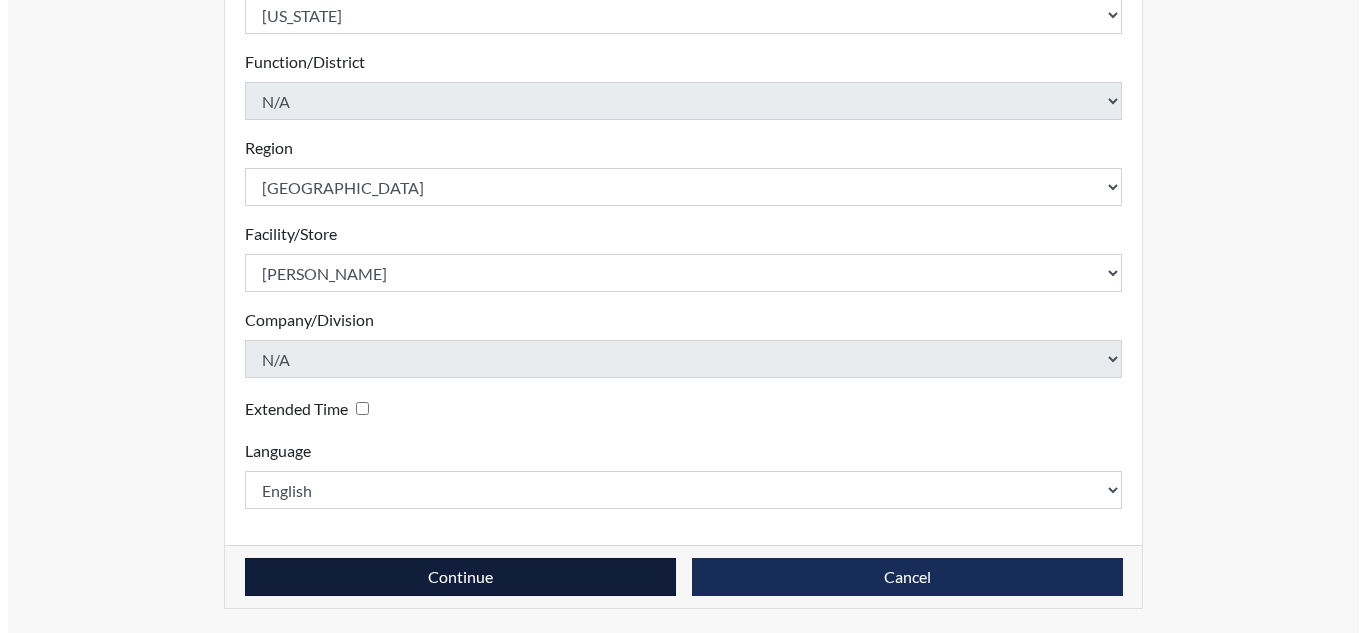 scroll, scrollTop: 0, scrollLeft: 0, axis: both 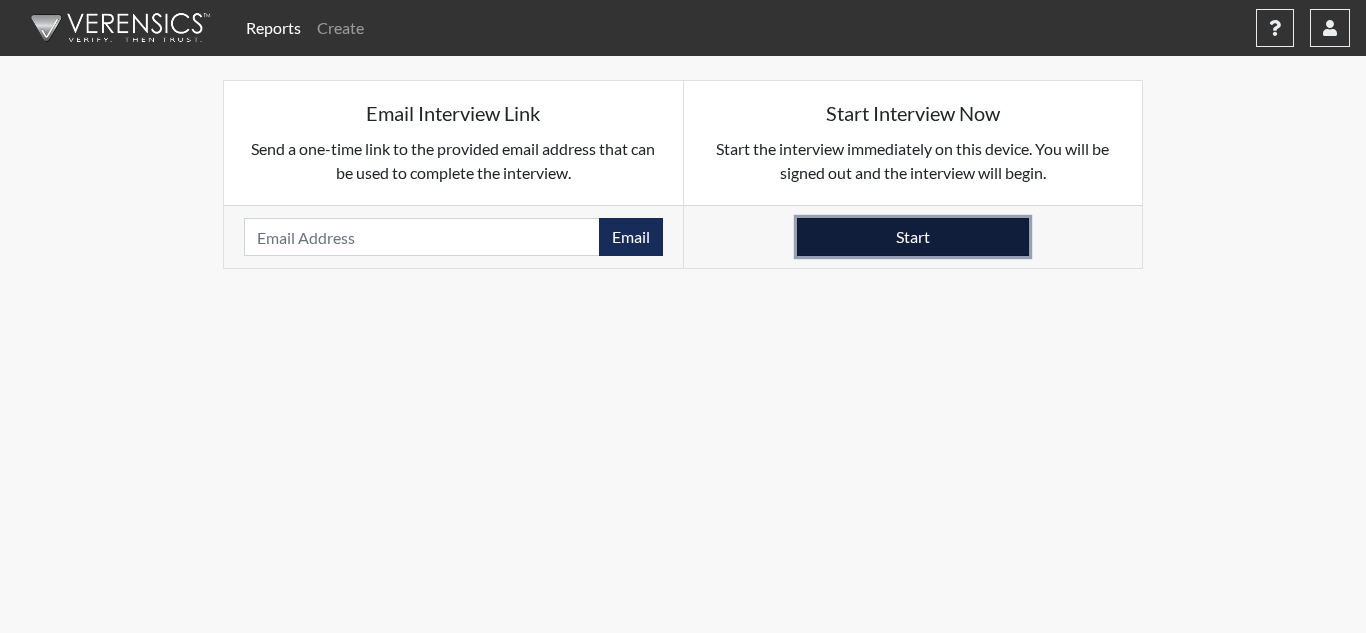 click on "Start" at bounding box center (913, 237) 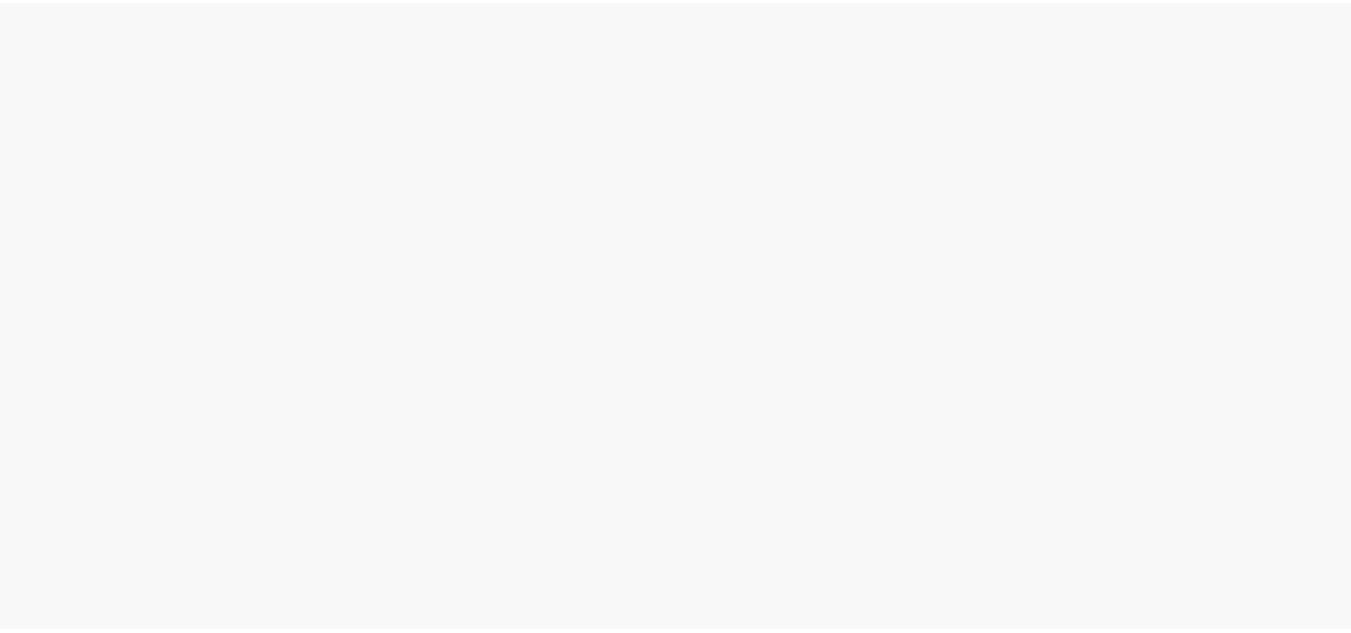scroll, scrollTop: 0, scrollLeft: 0, axis: both 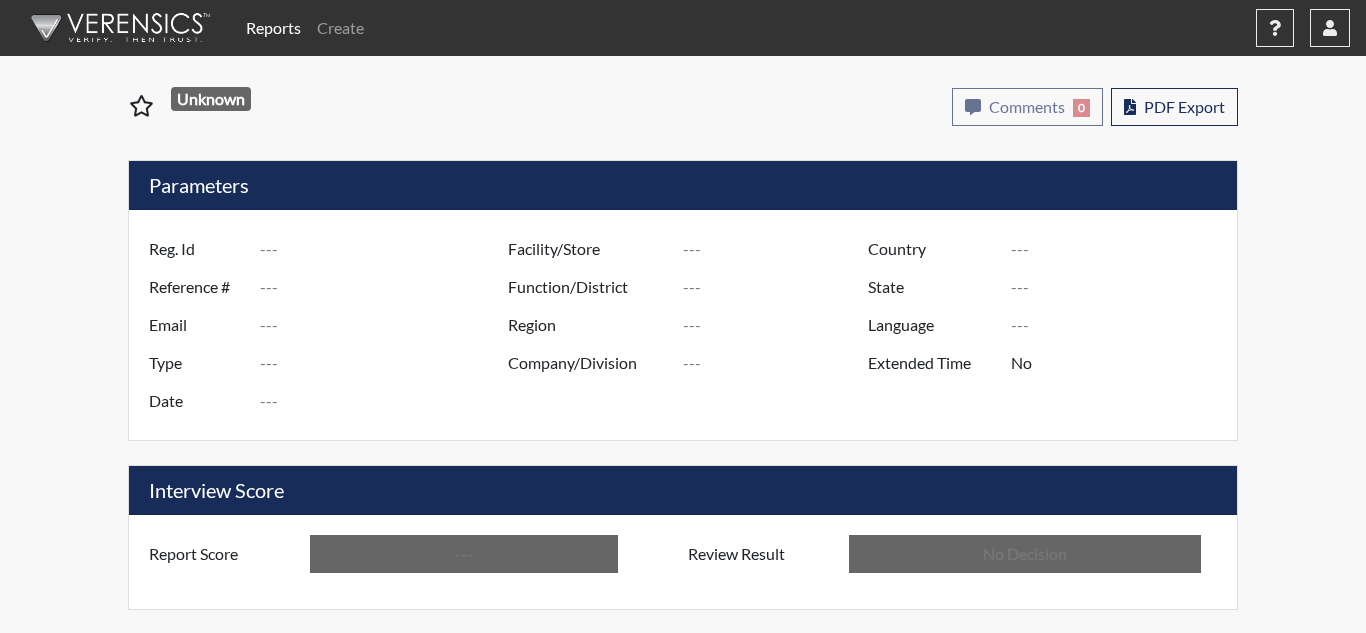 type on "ndb1664" 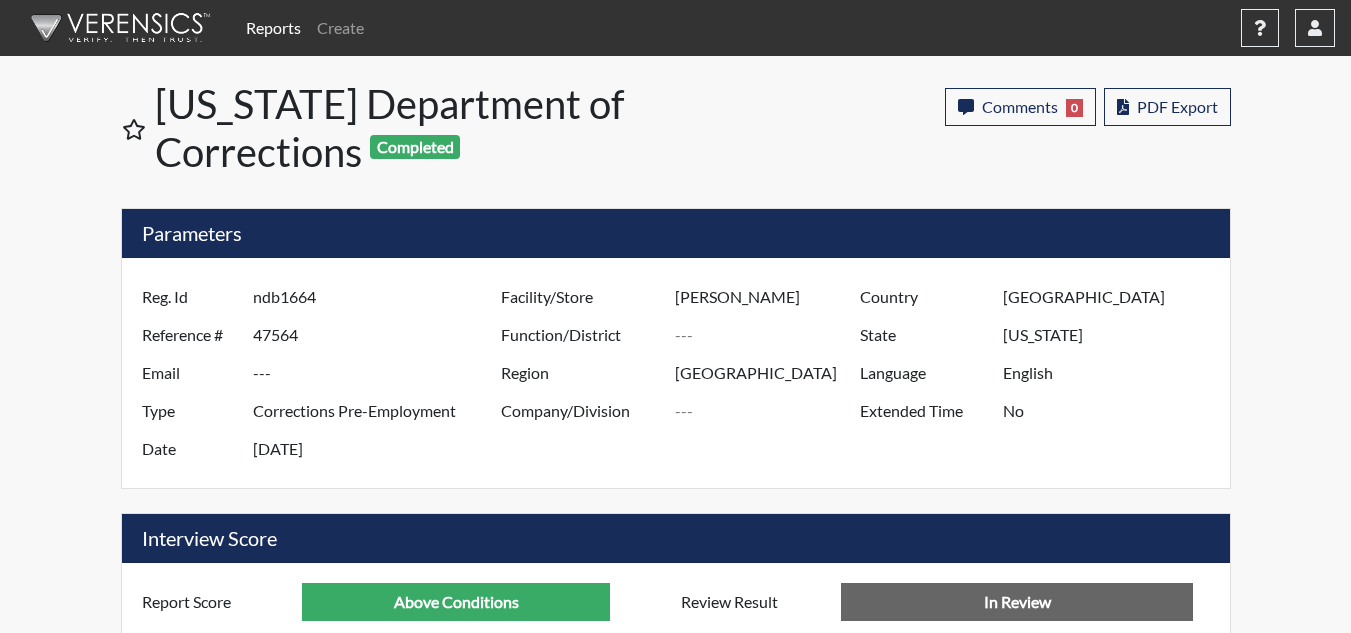 scroll, scrollTop: 999668, scrollLeft: 999169, axis: both 